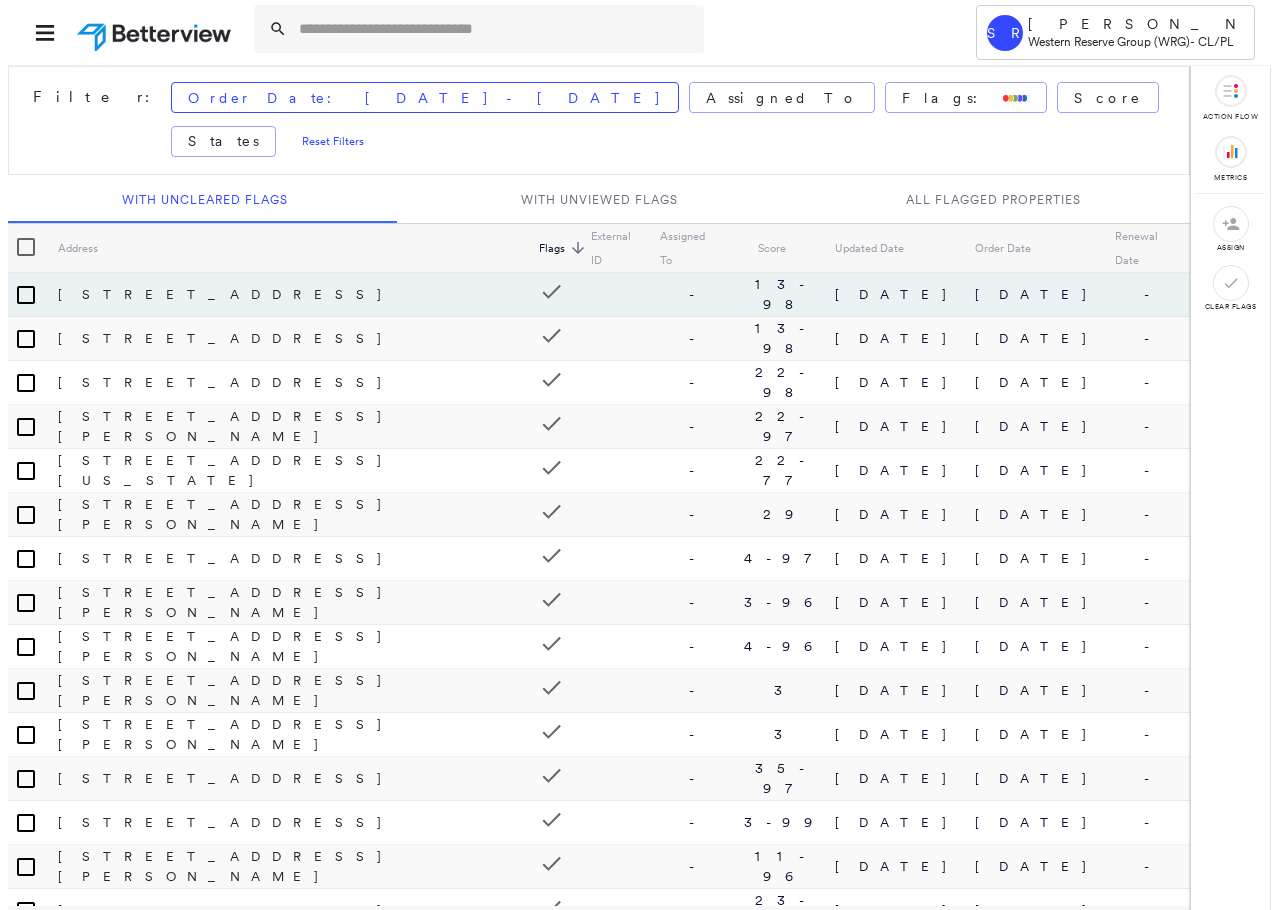 scroll, scrollTop: 0, scrollLeft: 0, axis: both 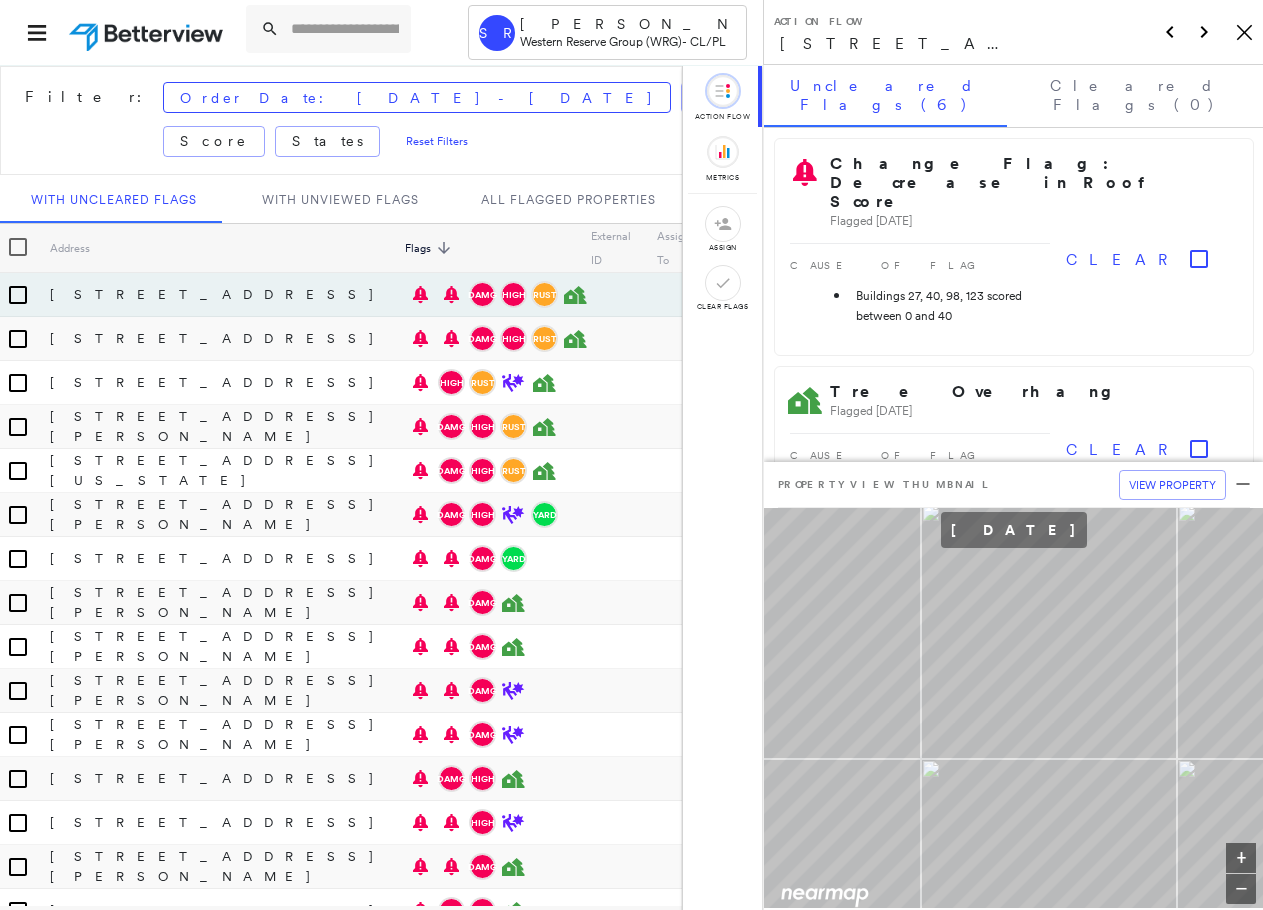 click on "Icon_Closemodal" 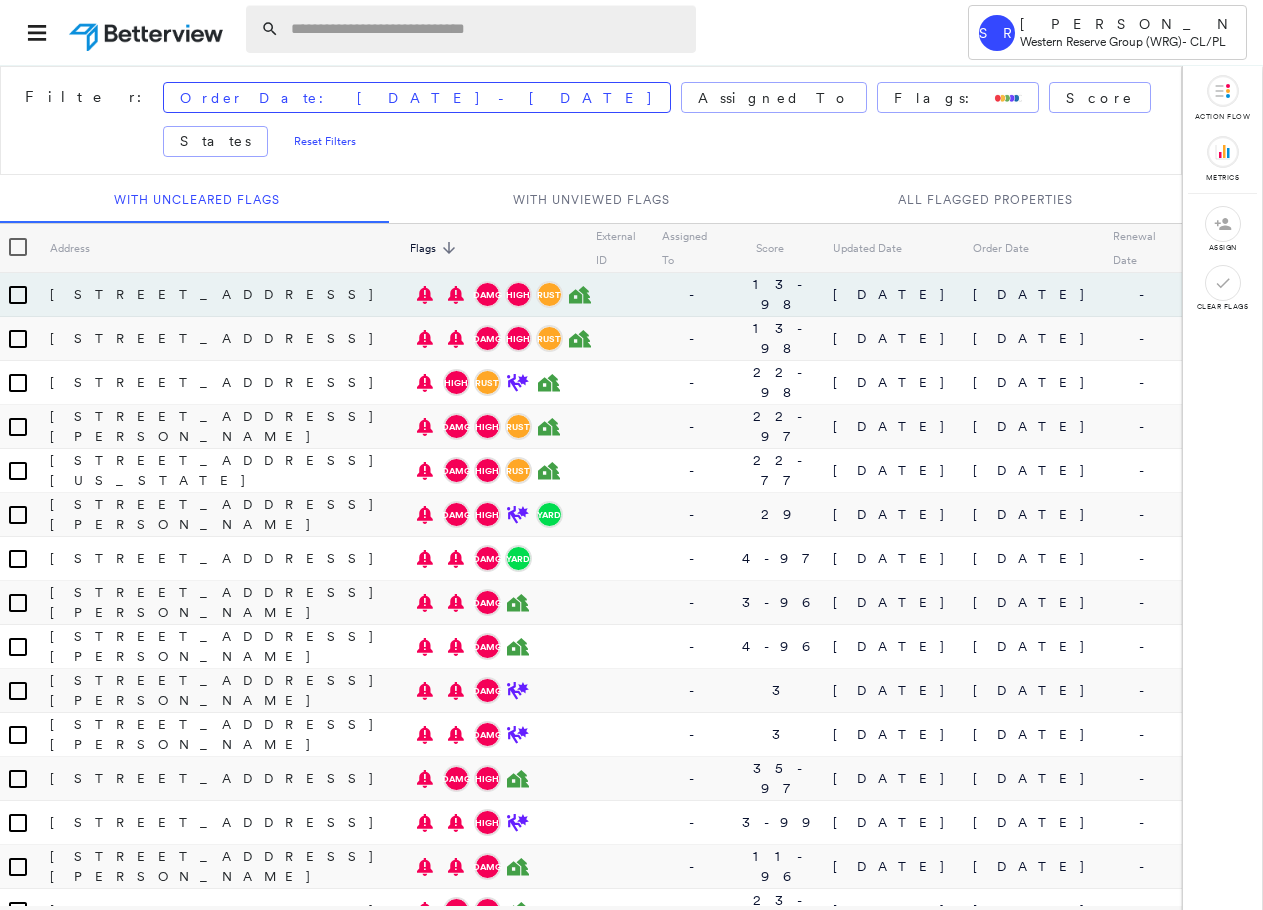 click at bounding box center (487, 29) 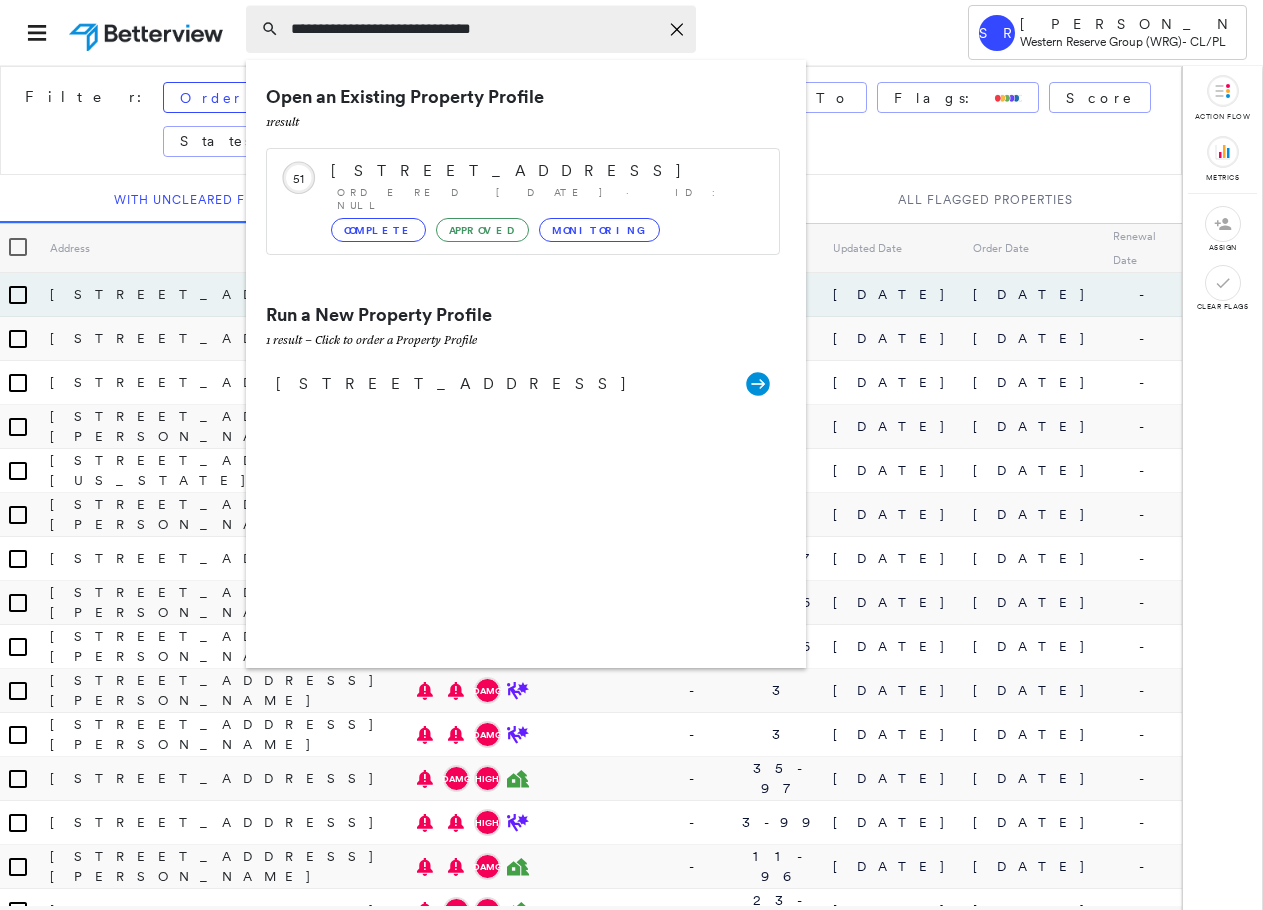 type on "**********" 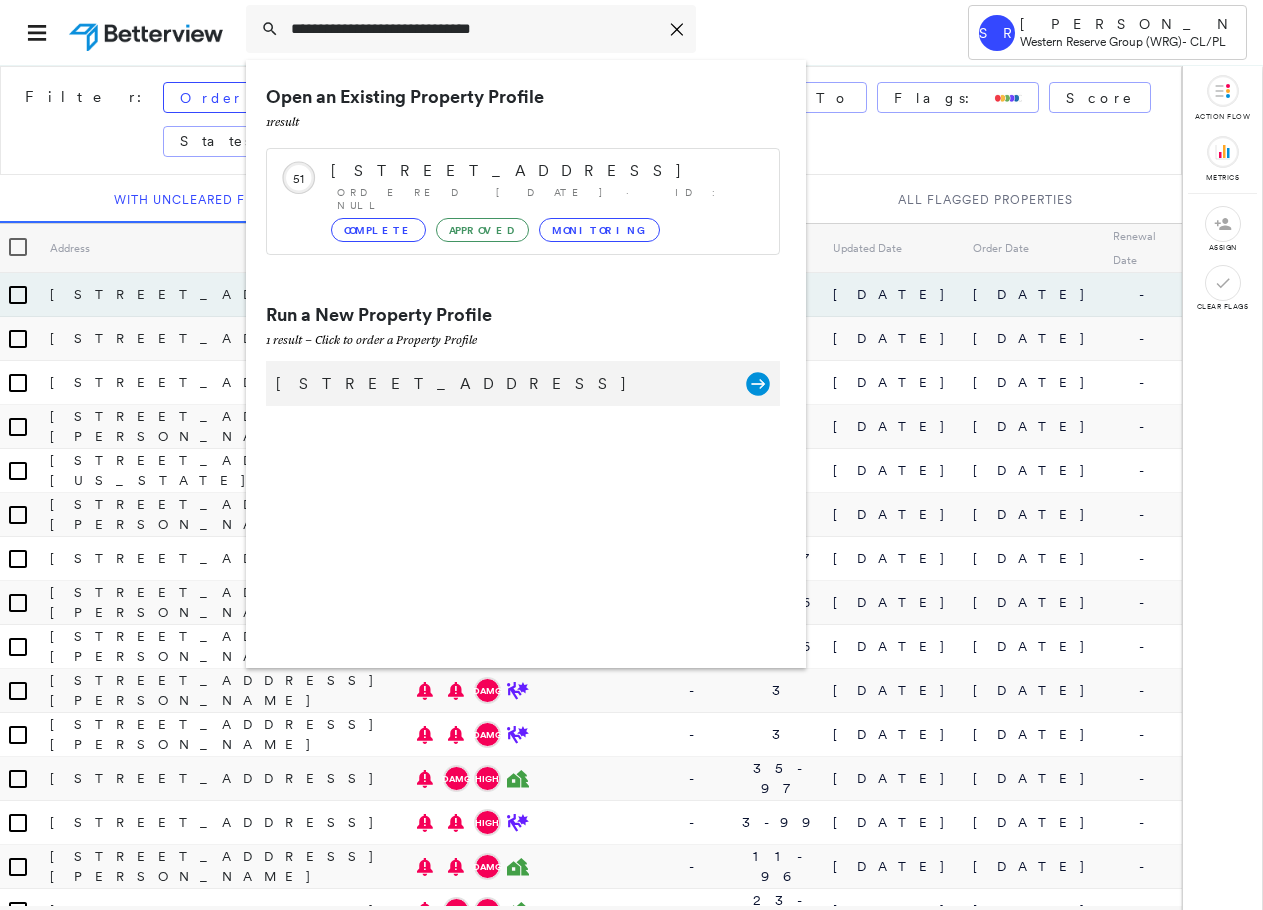 click on "[STREET_ADDRESS]" at bounding box center (501, 384) 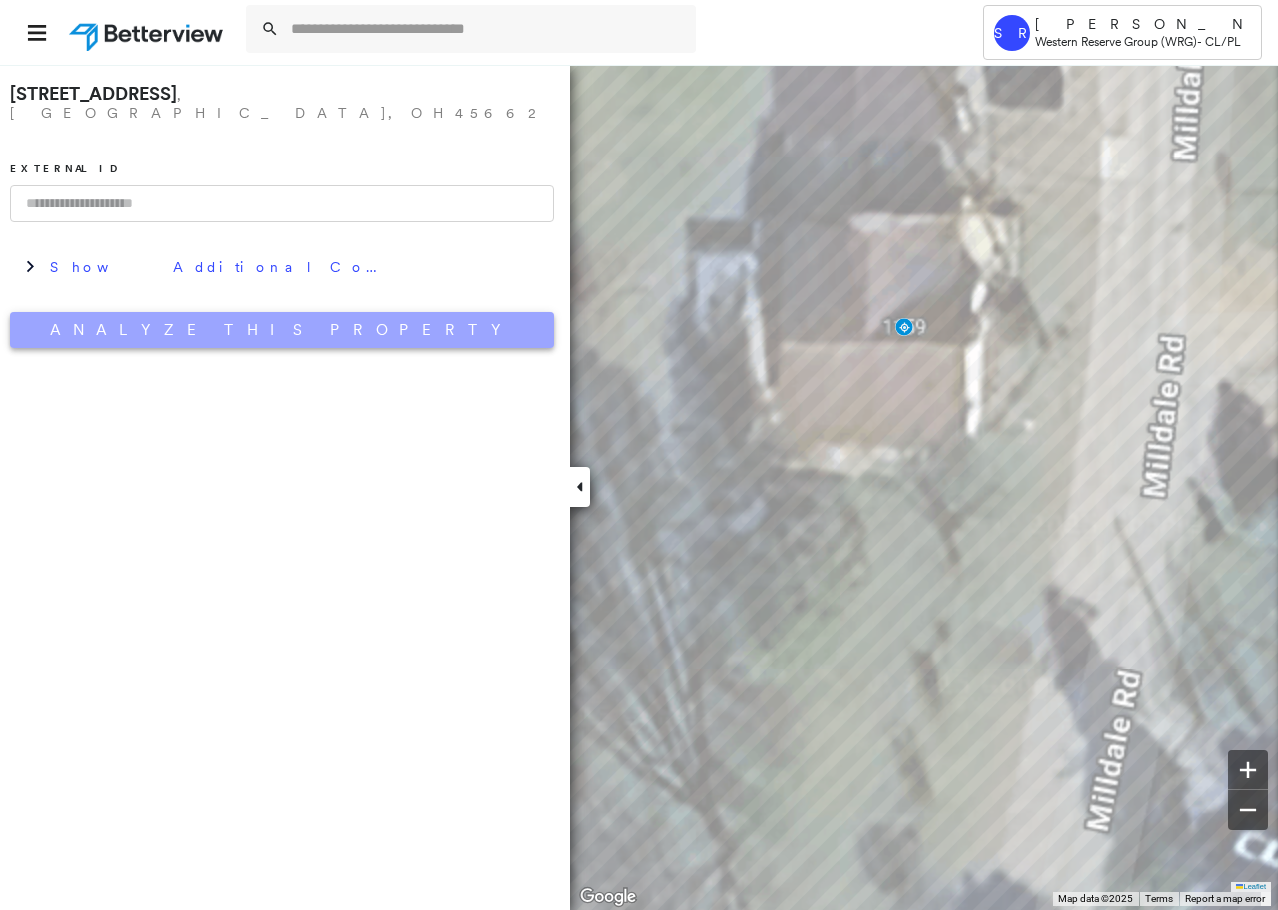 click on "Analyze This Property" at bounding box center (282, 330) 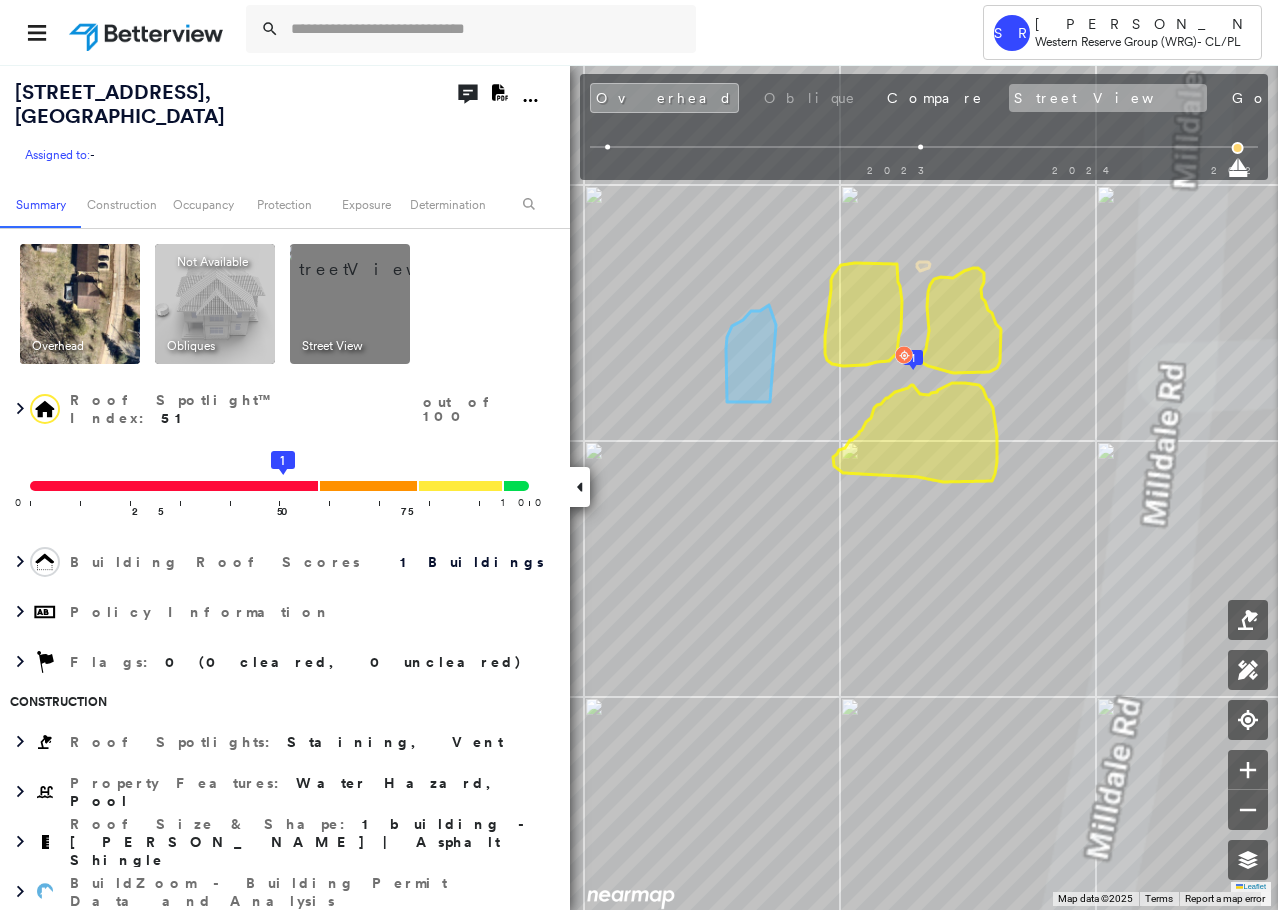 click on "Street View" at bounding box center [1108, 98] 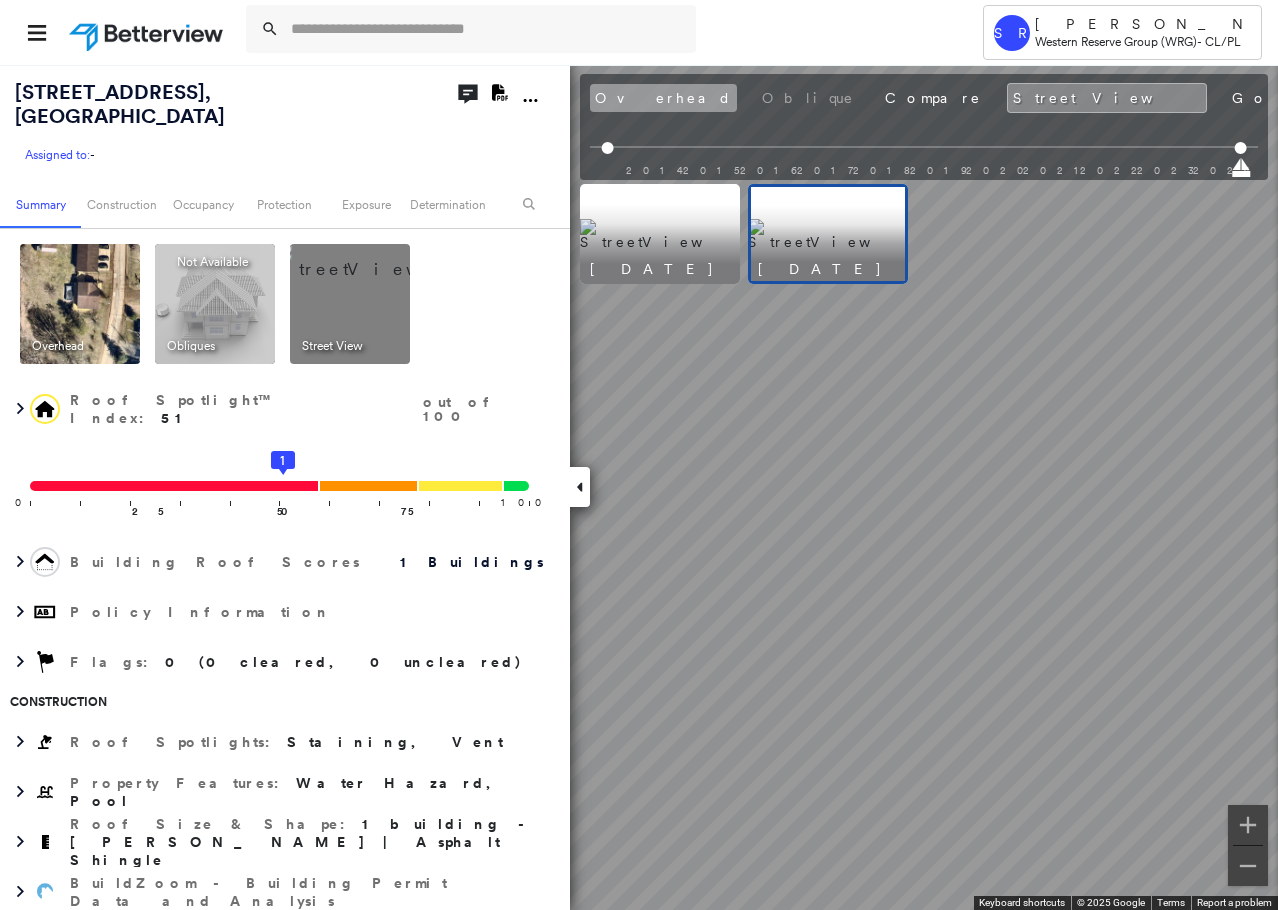 click on "Overhead" at bounding box center [663, 98] 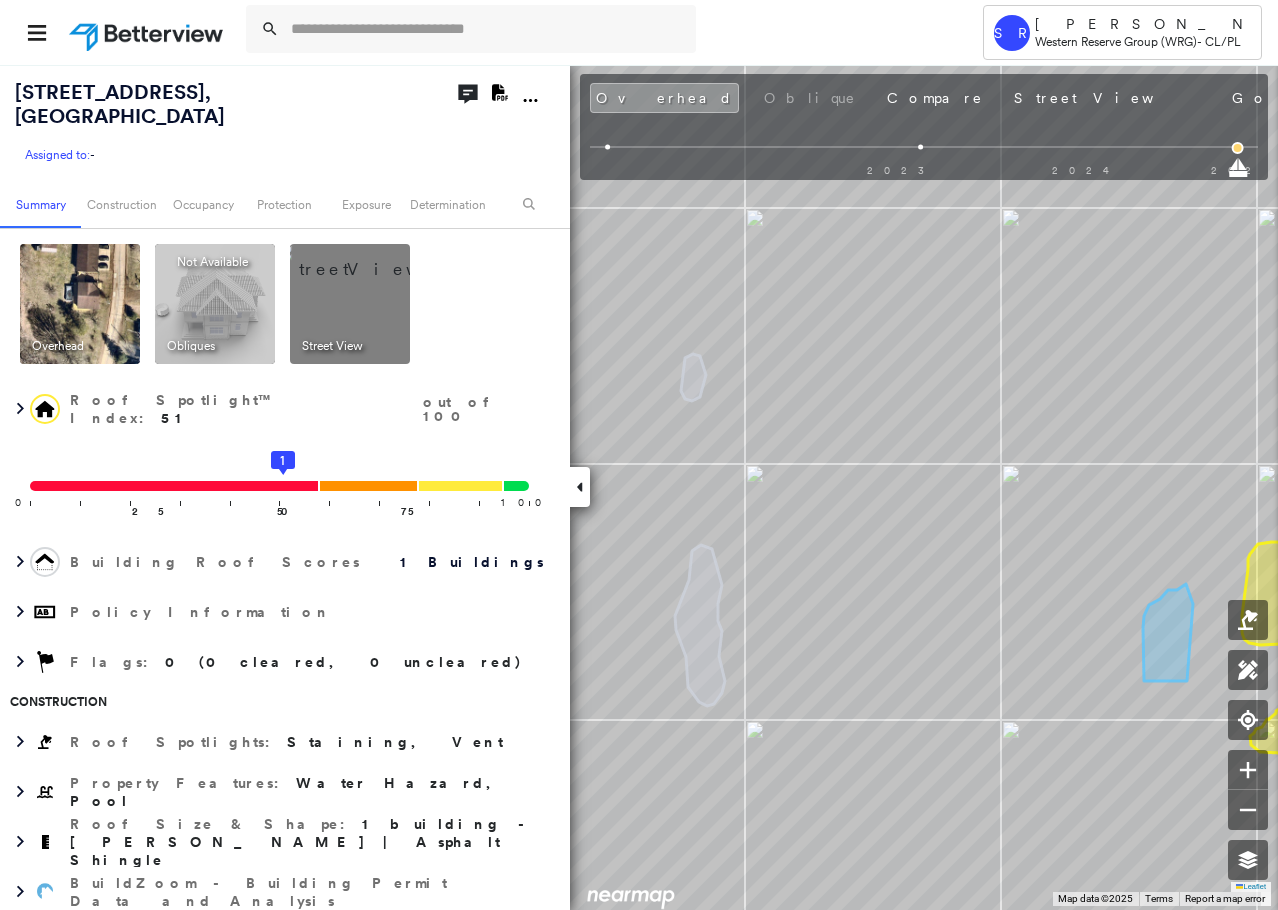 click on "Tower SR [PERSON_NAME] Western Reserve Group (WRG)  -   CL/[GEOGRAPHIC_DATA][STREET_ADDRESS] Assigned to:  - Assigned to:  - Assigned to:  - Open Comments Download PDF Report Summary Construction Occupancy Protection Exposure Determination Overhead Obliques Not Available ; Street View Roof Spotlight™ Index :  51 out of 100 0 100 25 50 75 1 Building Roof Scores 1 Buildings Policy Information Flags :  0 (0 cleared, 0 uncleared) Construction Roof Spotlights :  Staining, Vent Property Features :  Water Hazard, Pool Roof Size & Shape :  1 building  - [PERSON_NAME] | Asphalt Shingle BuildZoom - Building Permit Data and Analysis Occupancy Place Detail National Registry of Historic Places Smarty Streets - Surrounding Properties Protection US Fire Administration: Nearest Fire Stations Exposure FEMA Risk Index Wind Claim Predictor: Average Risk 3   out of  5 Additional Perils Determination Flags :  0 (0 cleared, 0 uncleared) Uncleared Flags (0) Cleared Flags  (0) There are no  uncleared  flags. Action Taken" at bounding box center [639, 455] 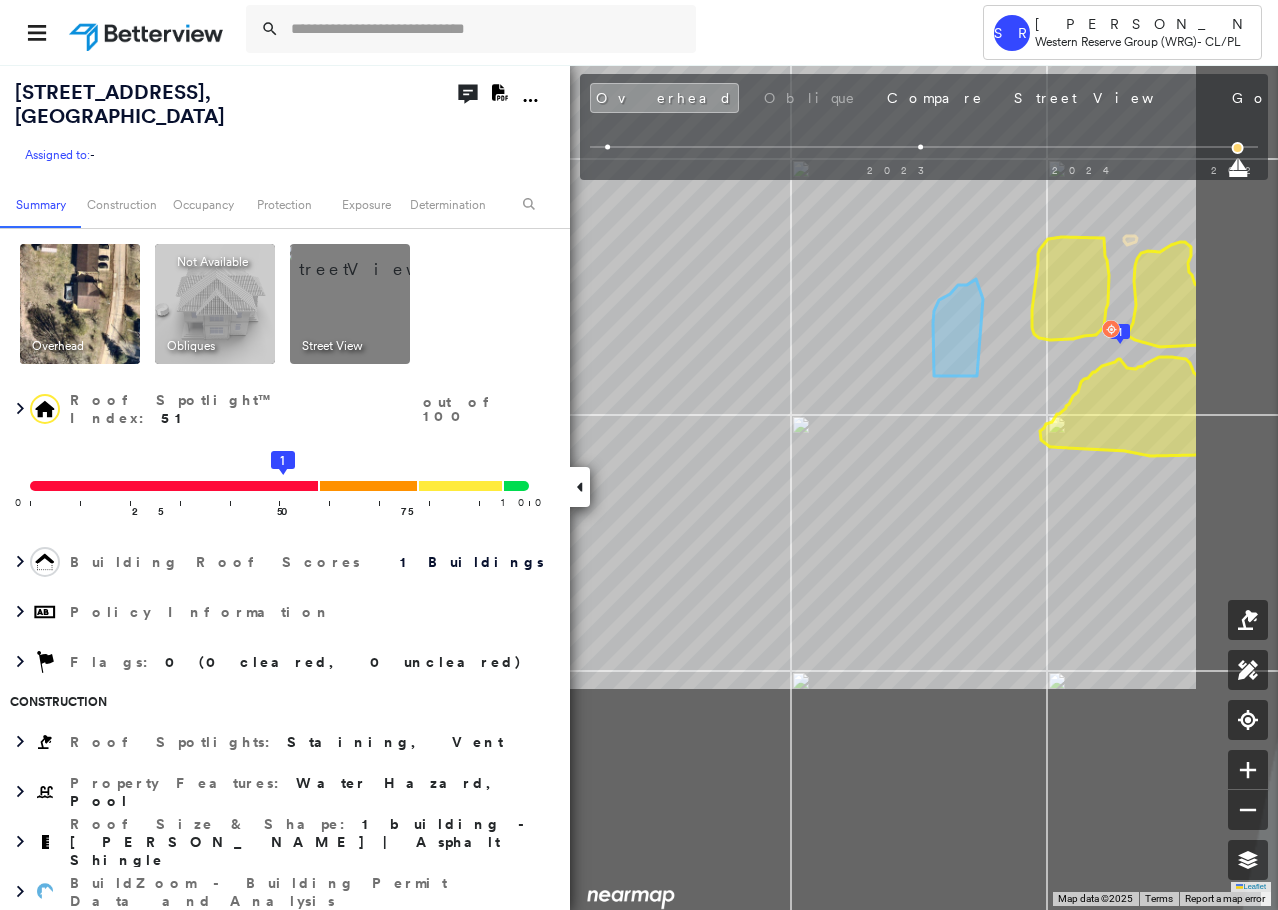 click on "[STREET_ADDRESS] Assigned to:  - Assigned to:  - Assigned to:  - Open Comments Download PDF Report Summary Construction Occupancy Protection Exposure Determination Overhead Obliques Not Available ; Street View Roof Spotlight™ Index :  51 out of 100 0 100 25 50 75 1 Building Roof Scores 1 Buildings Policy Information Flags :  0 (0 cleared, 0 uncleared) Construction Roof Spotlights :  Staining, Vent Property Features :  Water Hazard, Pool Roof Size & Shape :  1 building  - [PERSON_NAME] | Asphalt Shingle BuildZoom - Building Permit Data and Analysis Occupancy Place Detail National Registry of Historic Places Smarty Streets - Surrounding Properties Protection US Fire Administration: Nearest Fire Stations Exposure FEMA Risk Index Wind Claim Predictor: Average Risk 3   out of  5 Additional Perils Determination Flags :  0 (0 cleared, 0 uncleared) Uncleared Flags (0) Cleared Flags  (0) There are no  uncleared  flags. Action Taken New Entry History Quote/New Business Terms & Conditions General" at bounding box center (639, 487) 